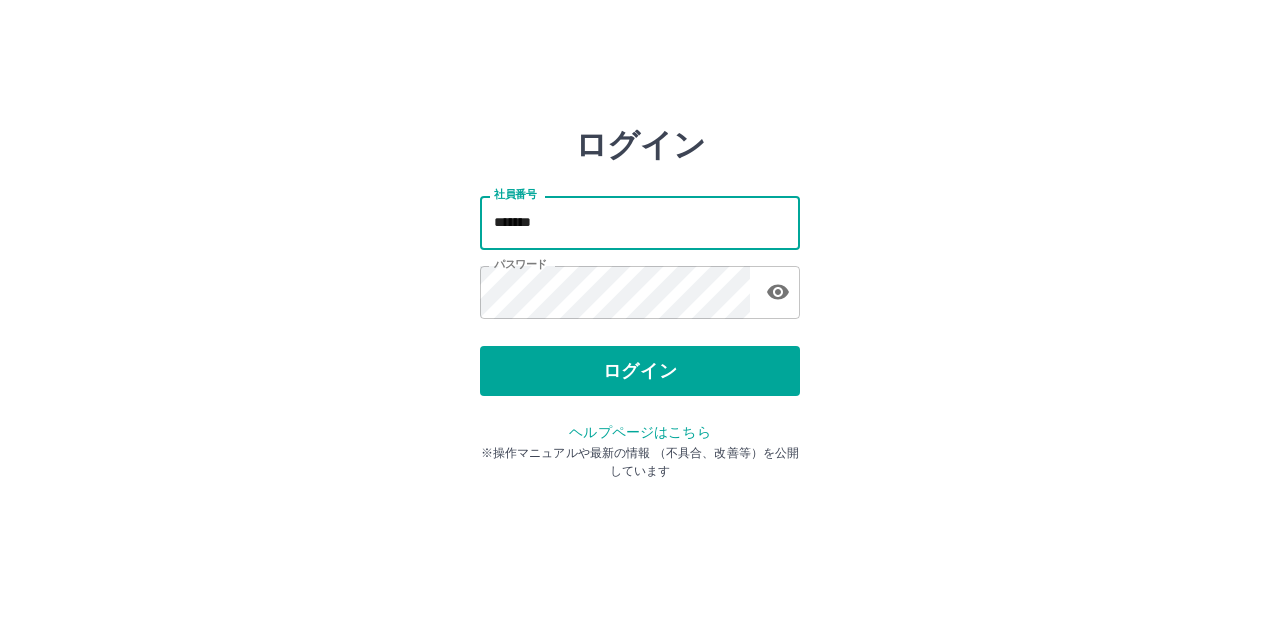 scroll, scrollTop: 0, scrollLeft: 0, axis: both 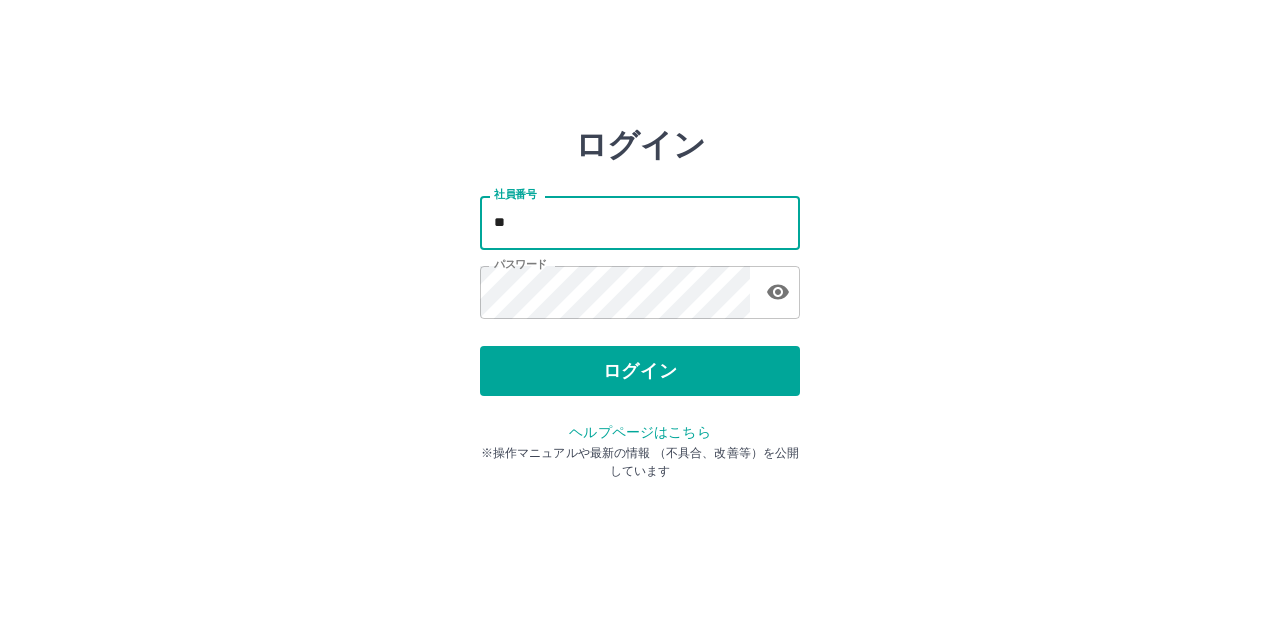 type on "*" 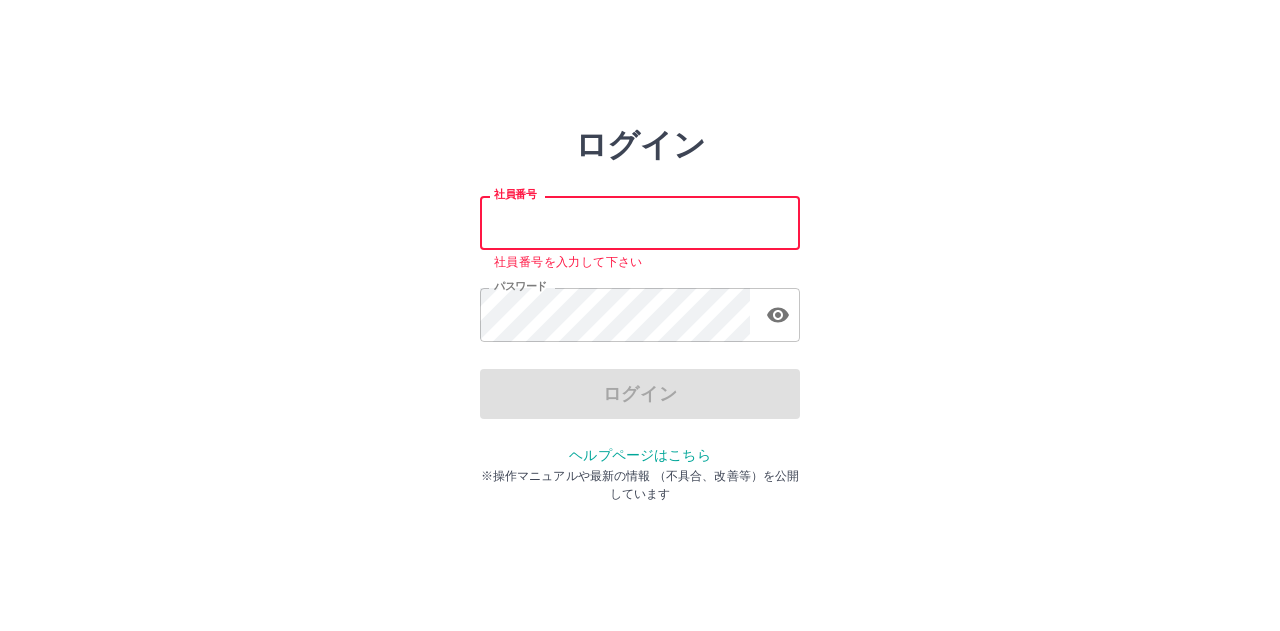 type on "*******" 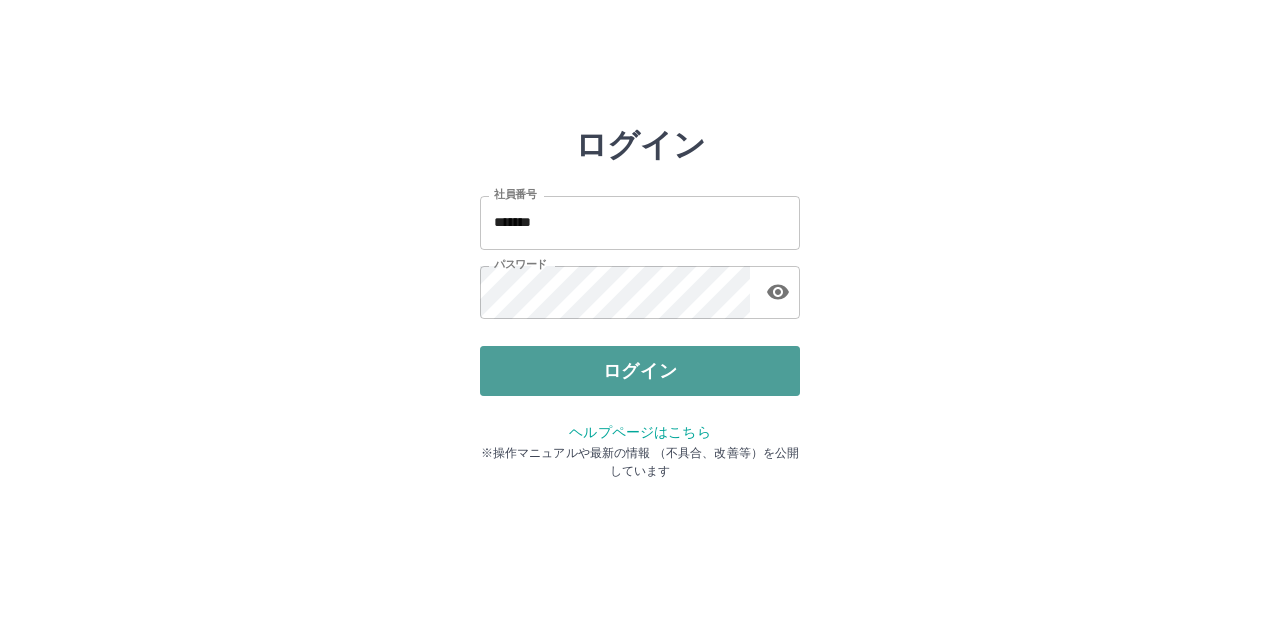 click on "ログイン" at bounding box center (640, 371) 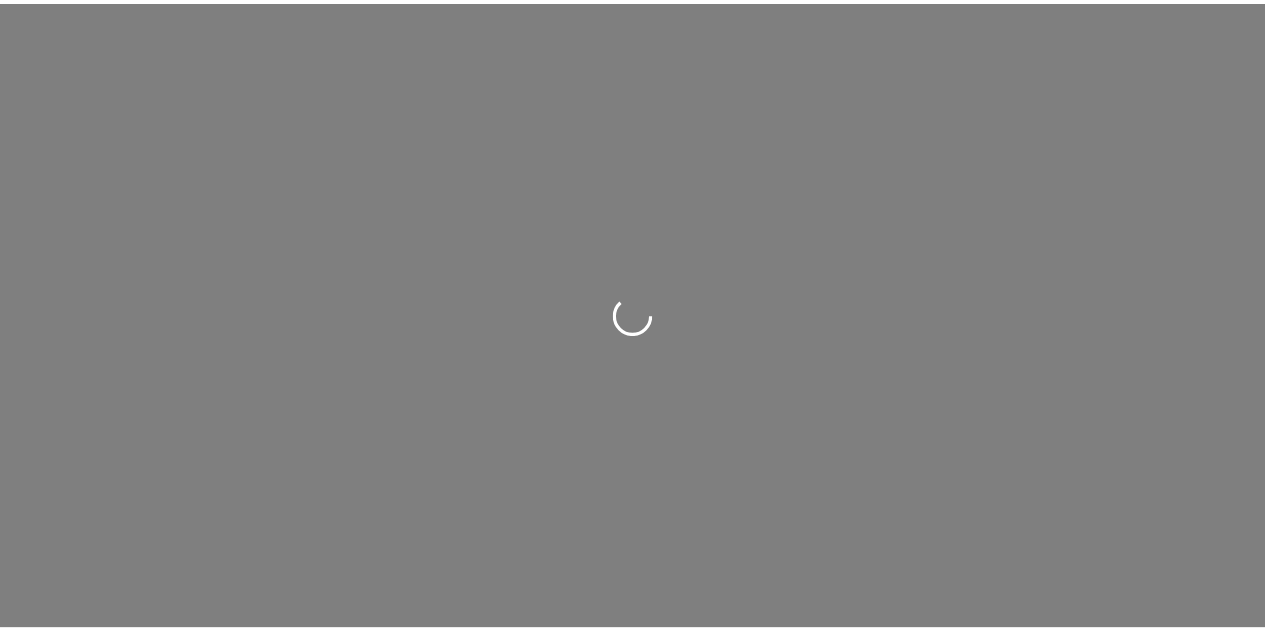 scroll, scrollTop: 0, scrollLeft: 0, axis: both 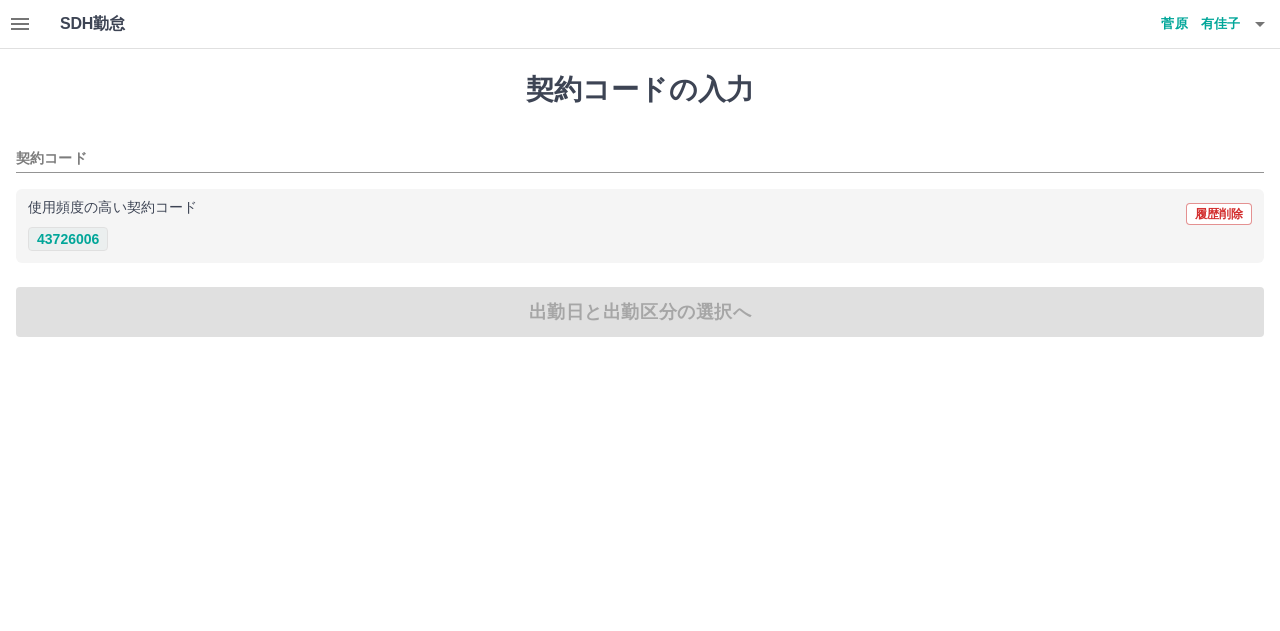 click on "43726006" at bounding box center (68, 239) 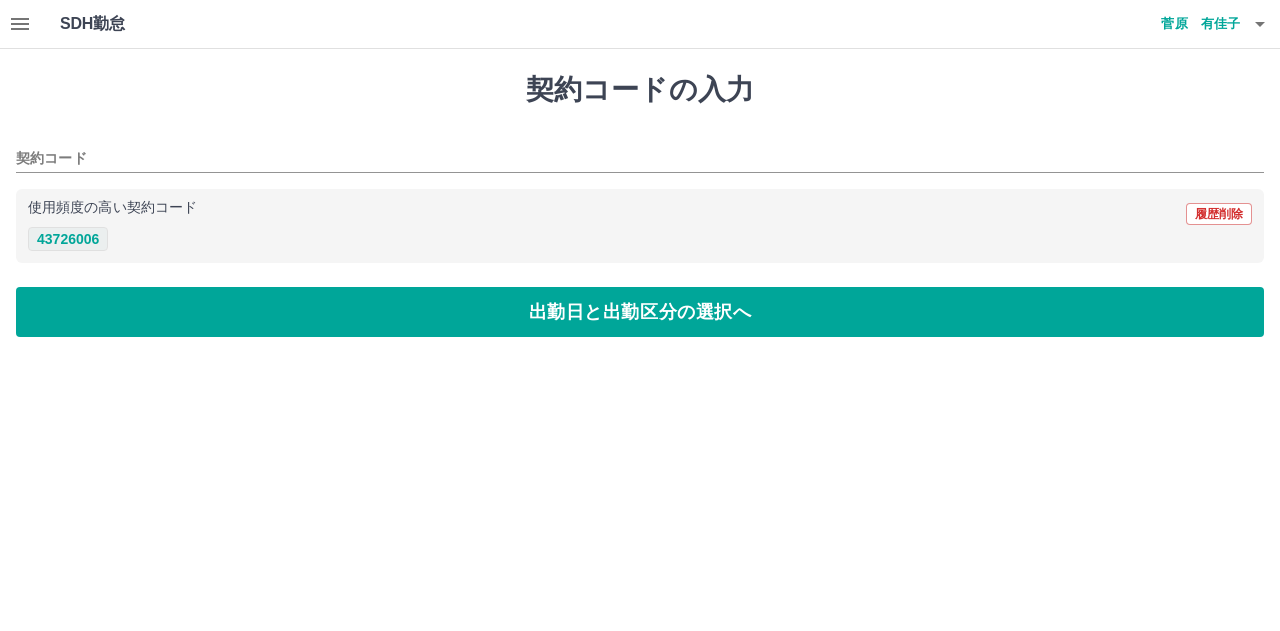type on "********" 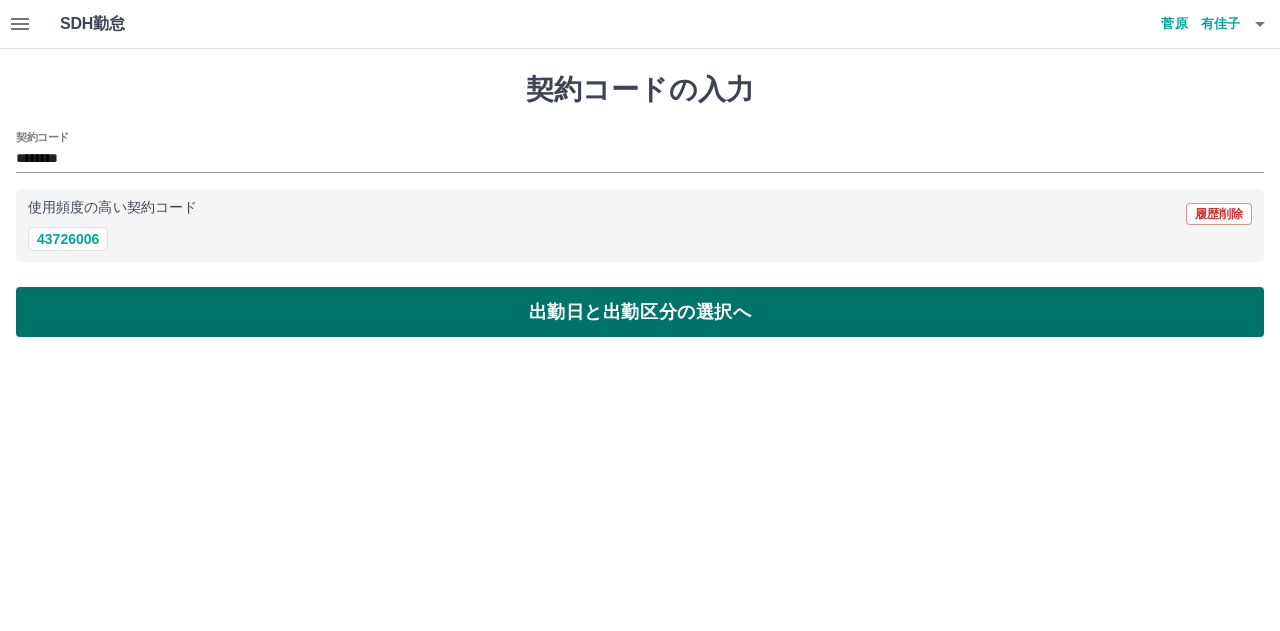 click on "出勤日と出勤区分の選択へ" at bounding box center (640, 312) 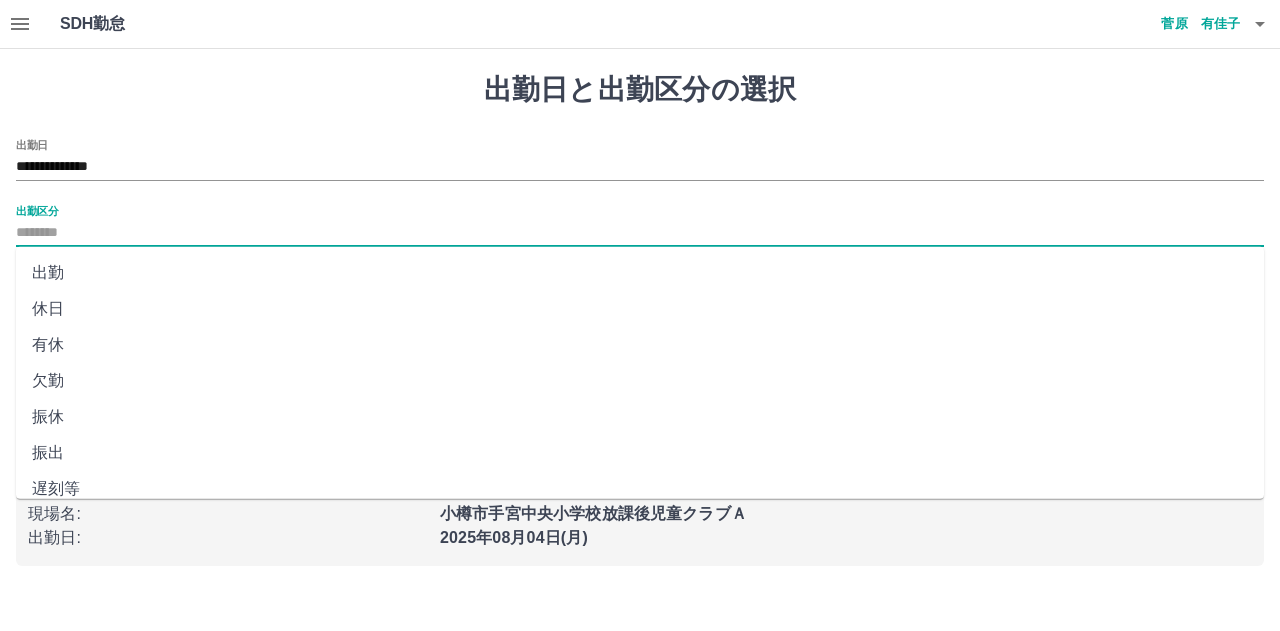 click on "出勤区分" at bounding box center [640, 233] 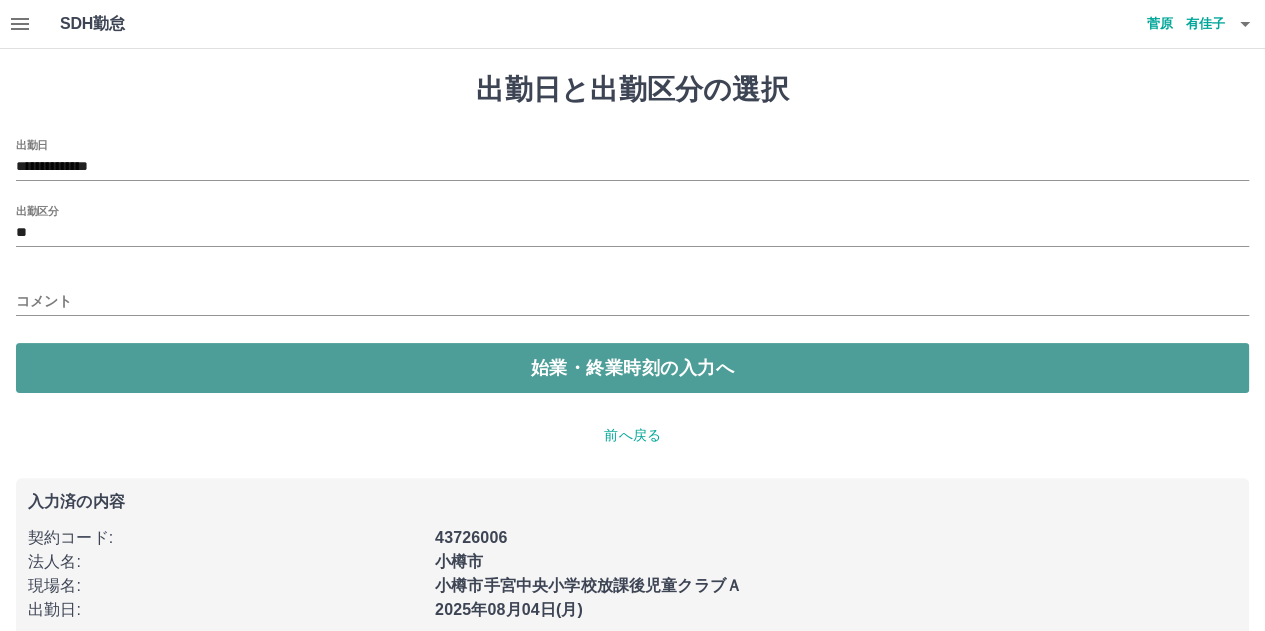 click on "始業・終業時刻の入力へ" at bounding box center (632, 368) 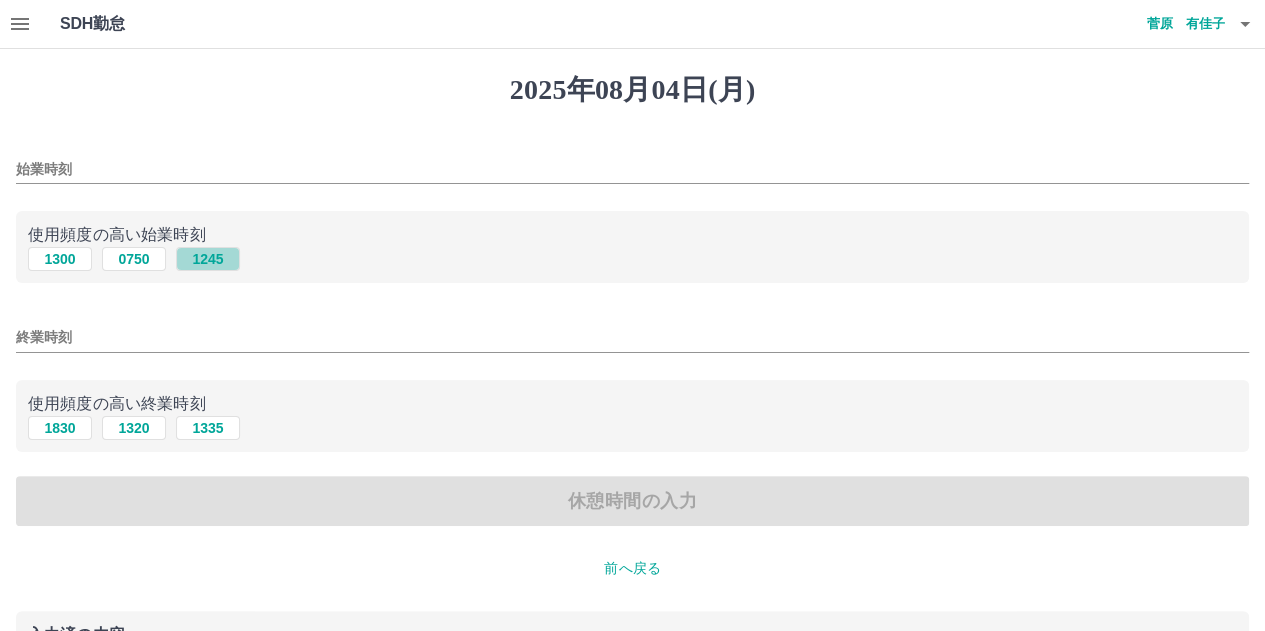 click on "1245" at bounding box center [208, 259] 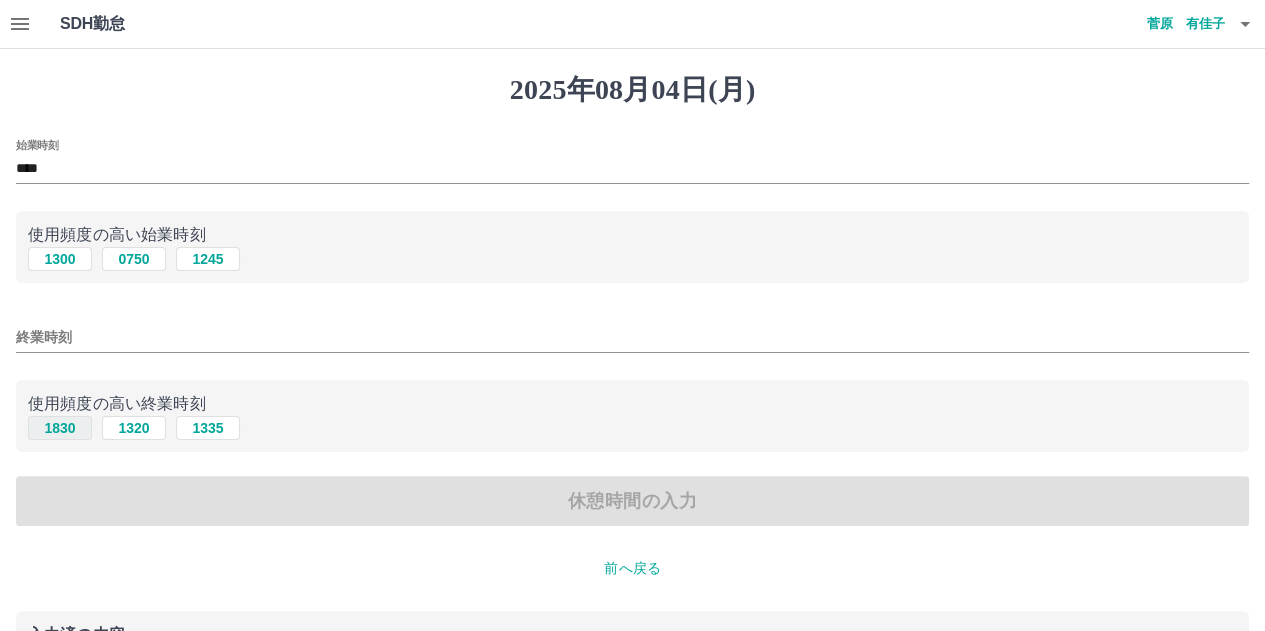 click on "1830" at bounding box center [60, 428] 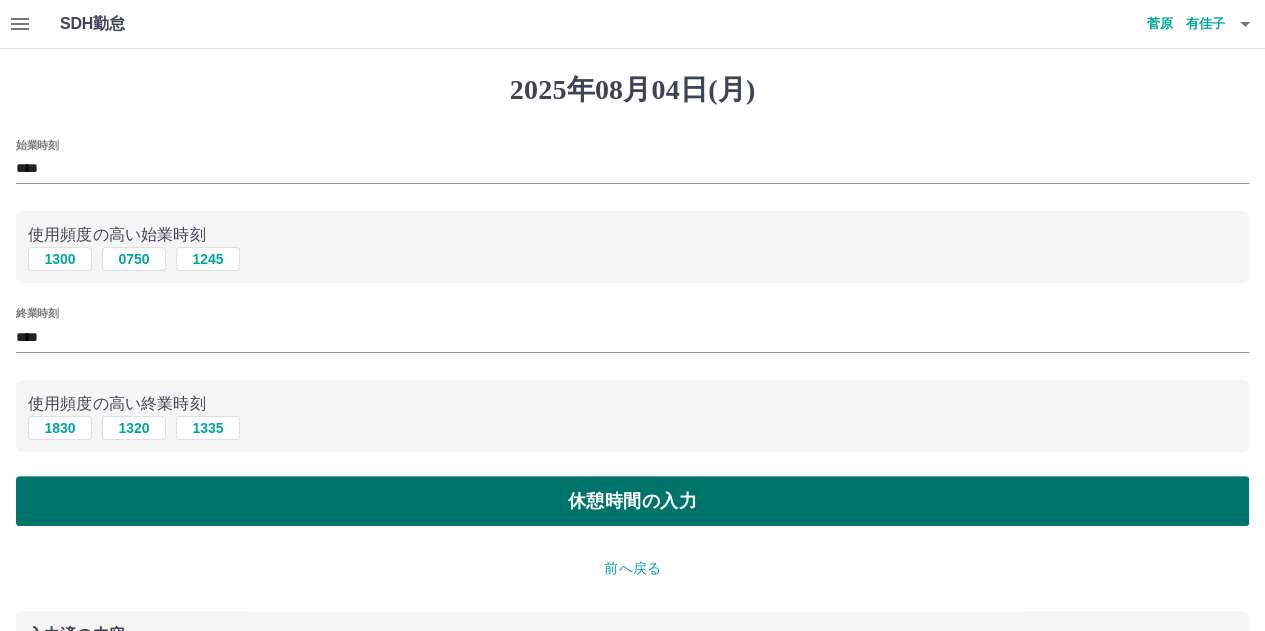 click on "休憩時間の入力" at bounding box center (632, 501) 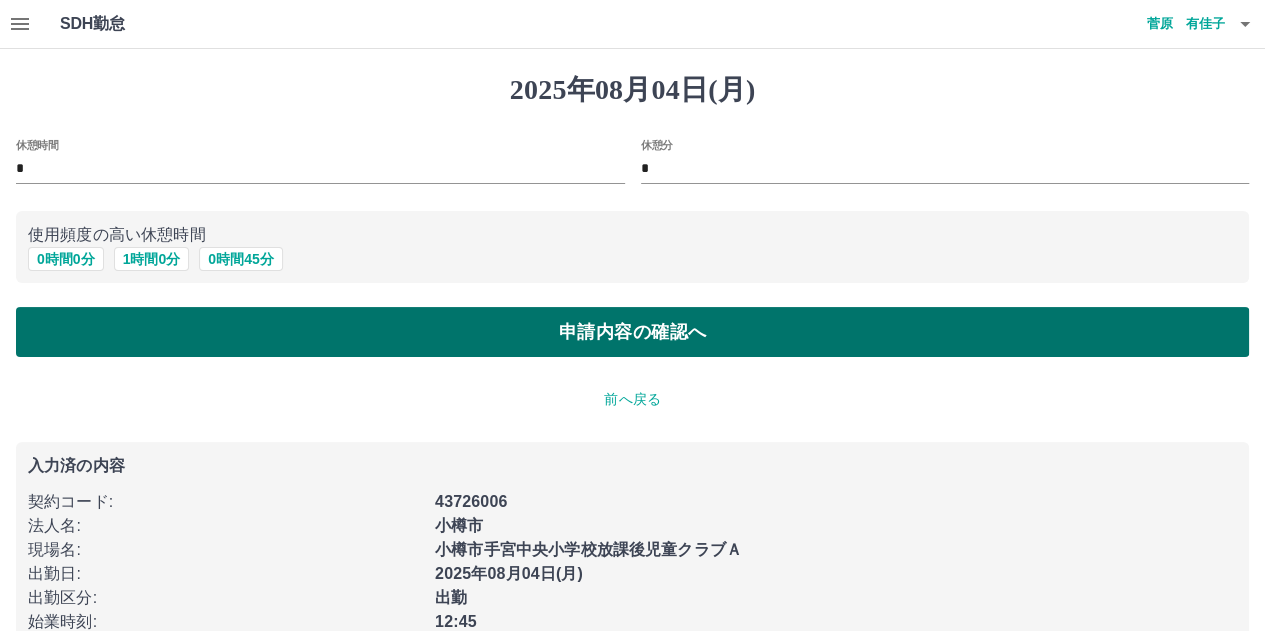 click on "申請内容の確認へ" at bounding box center (632, 332) 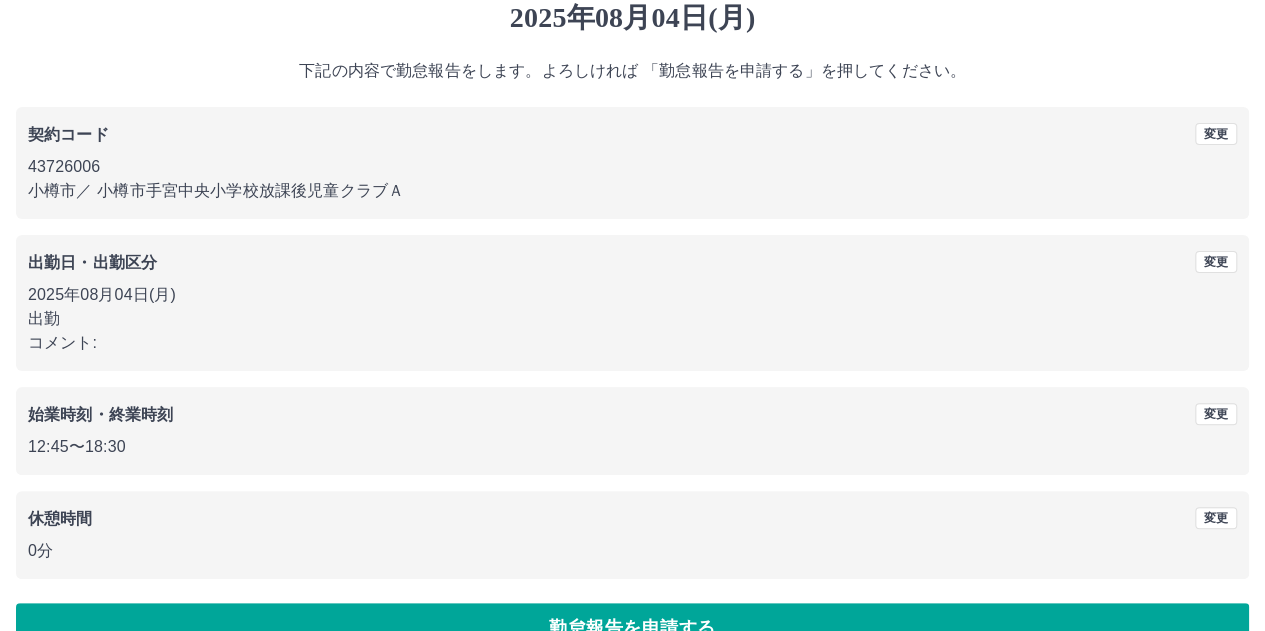 scroll, scrollTop: 116, scrollLeft: 0, axis: vertical 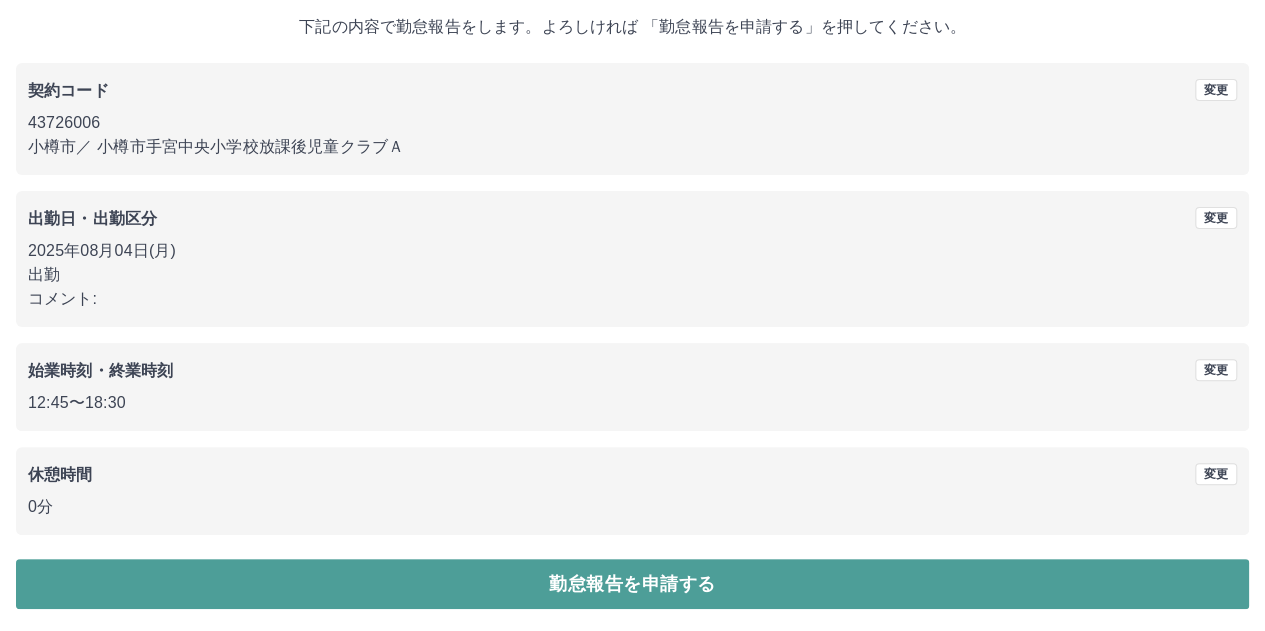 click on "勤怠報告を申請する" at bounding box center [632, 584] 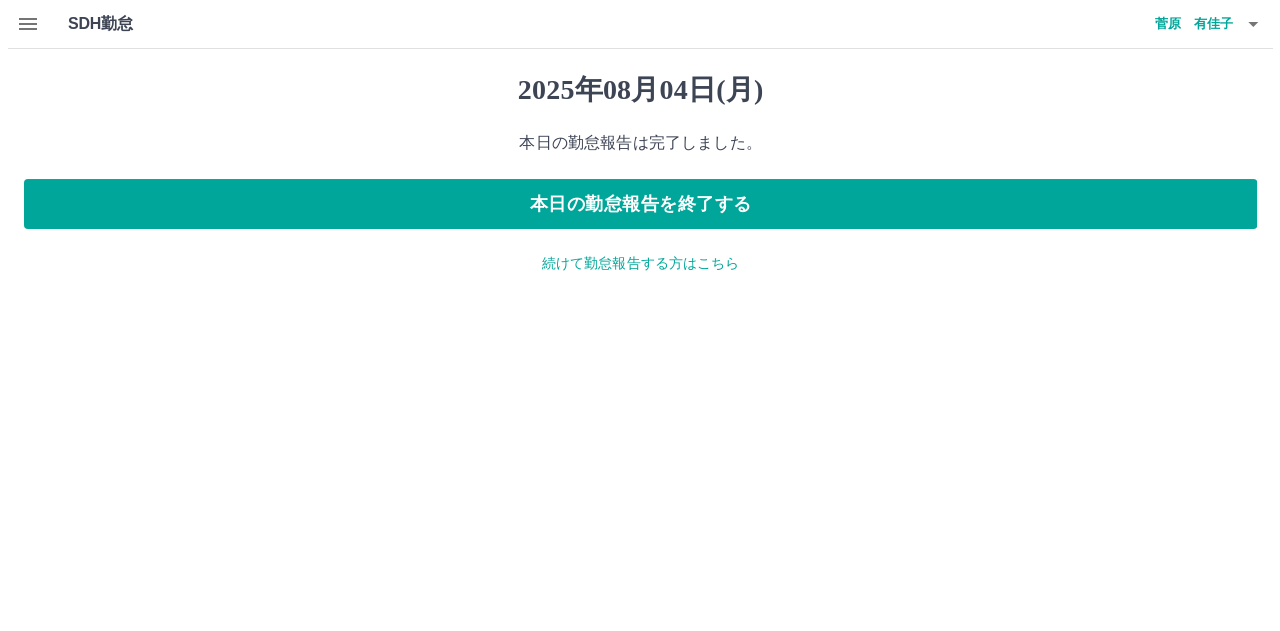 scroll, scrollTop: 0, scrollLeft: 0, axis: both 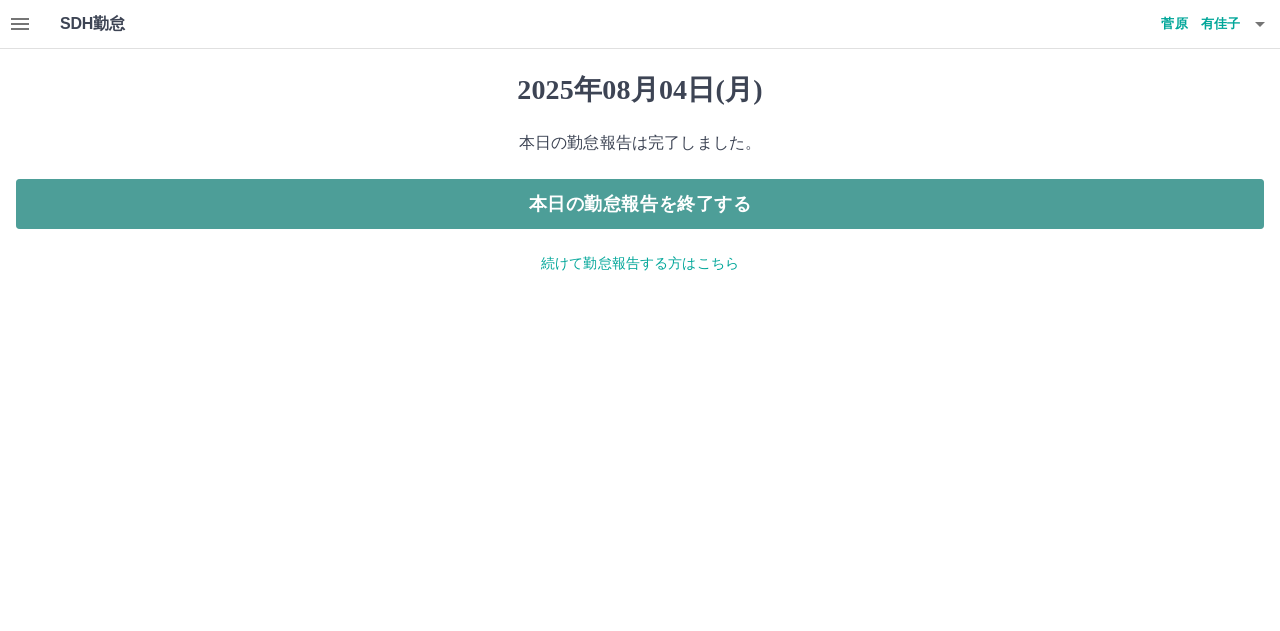 click on "本日の勤怠報告を終了する" at bounding box center [640, 204] 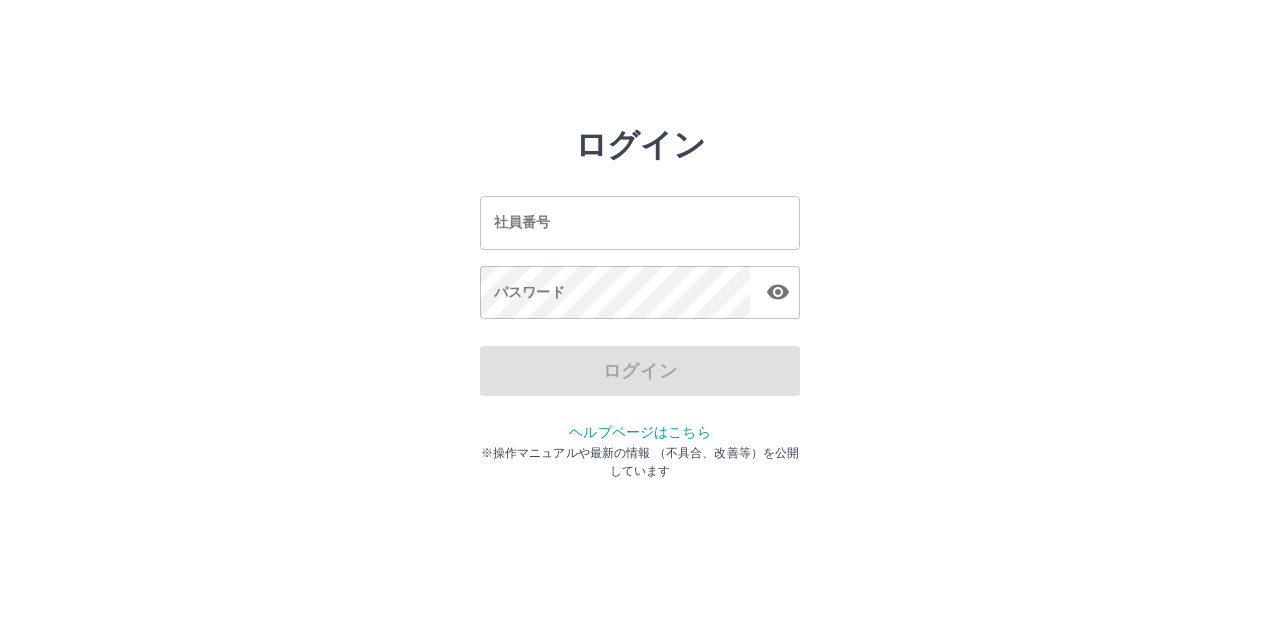 scroll, scrollTop: 0, scrollLeft: 0, axis: both 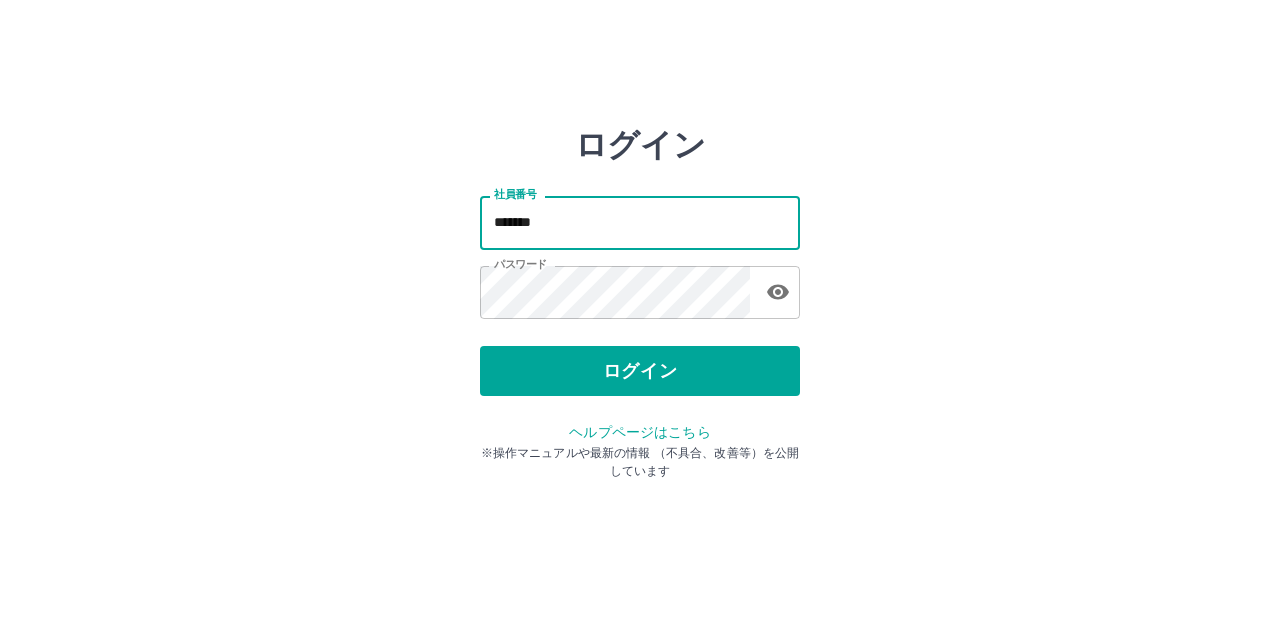 type on "*******" 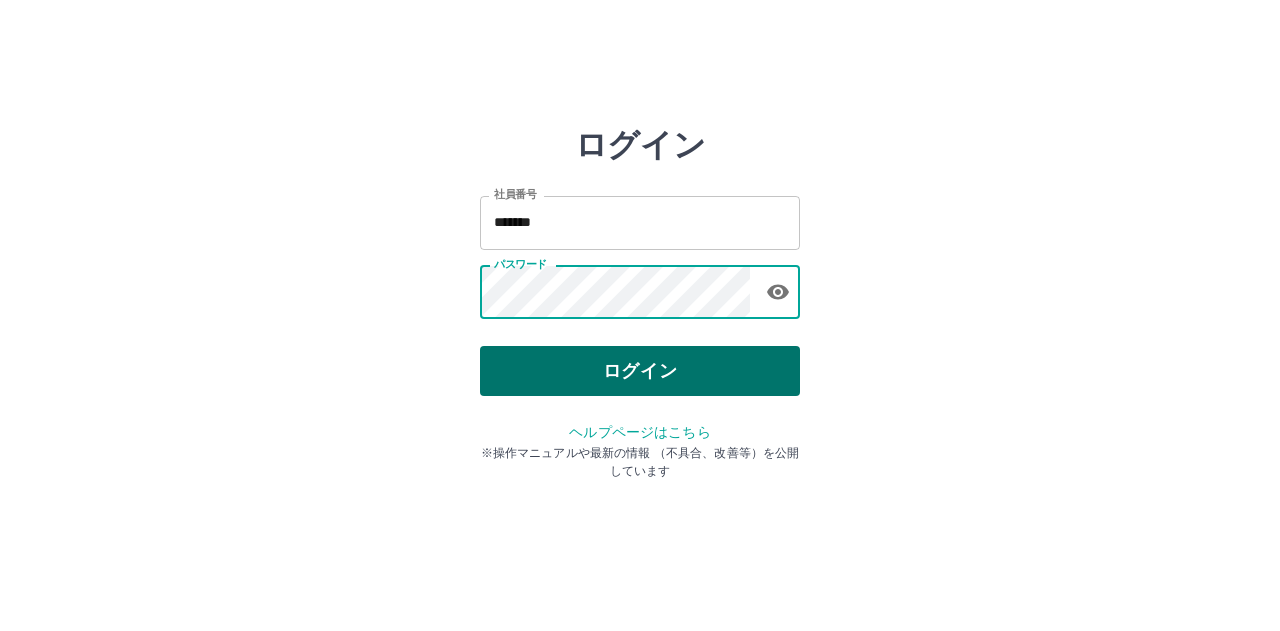 click on "ログイン" at bounding box center (640, 371) 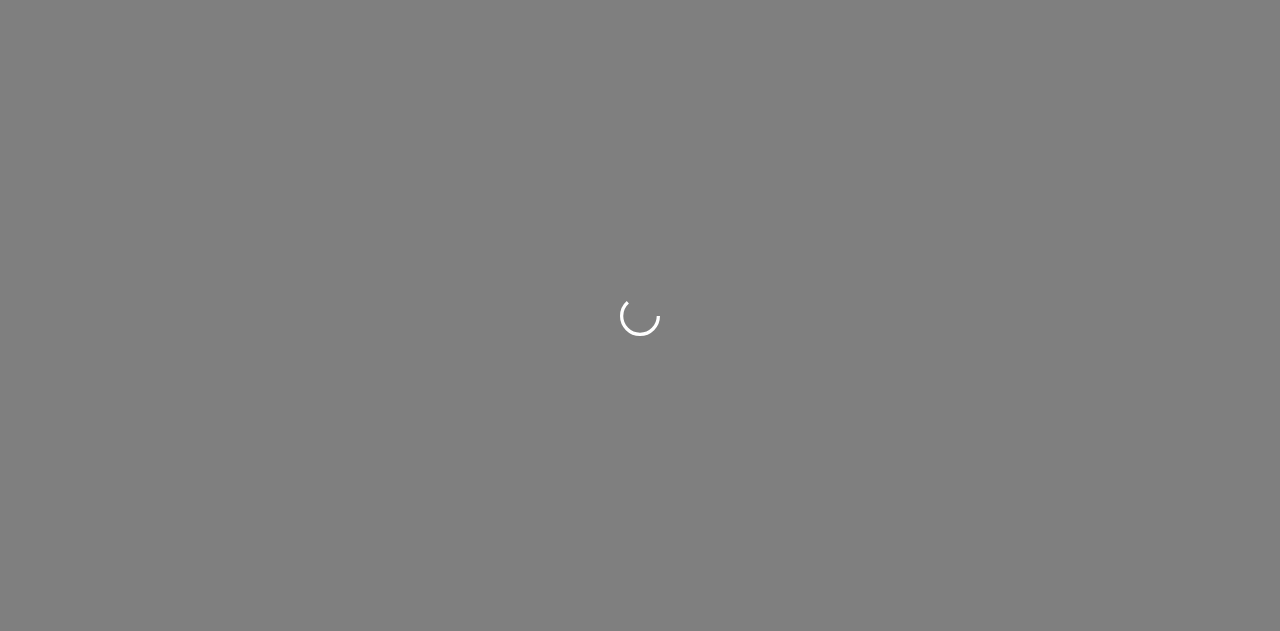 scroll, scrollTop: 0, scrollLeft: 0, axis: both 